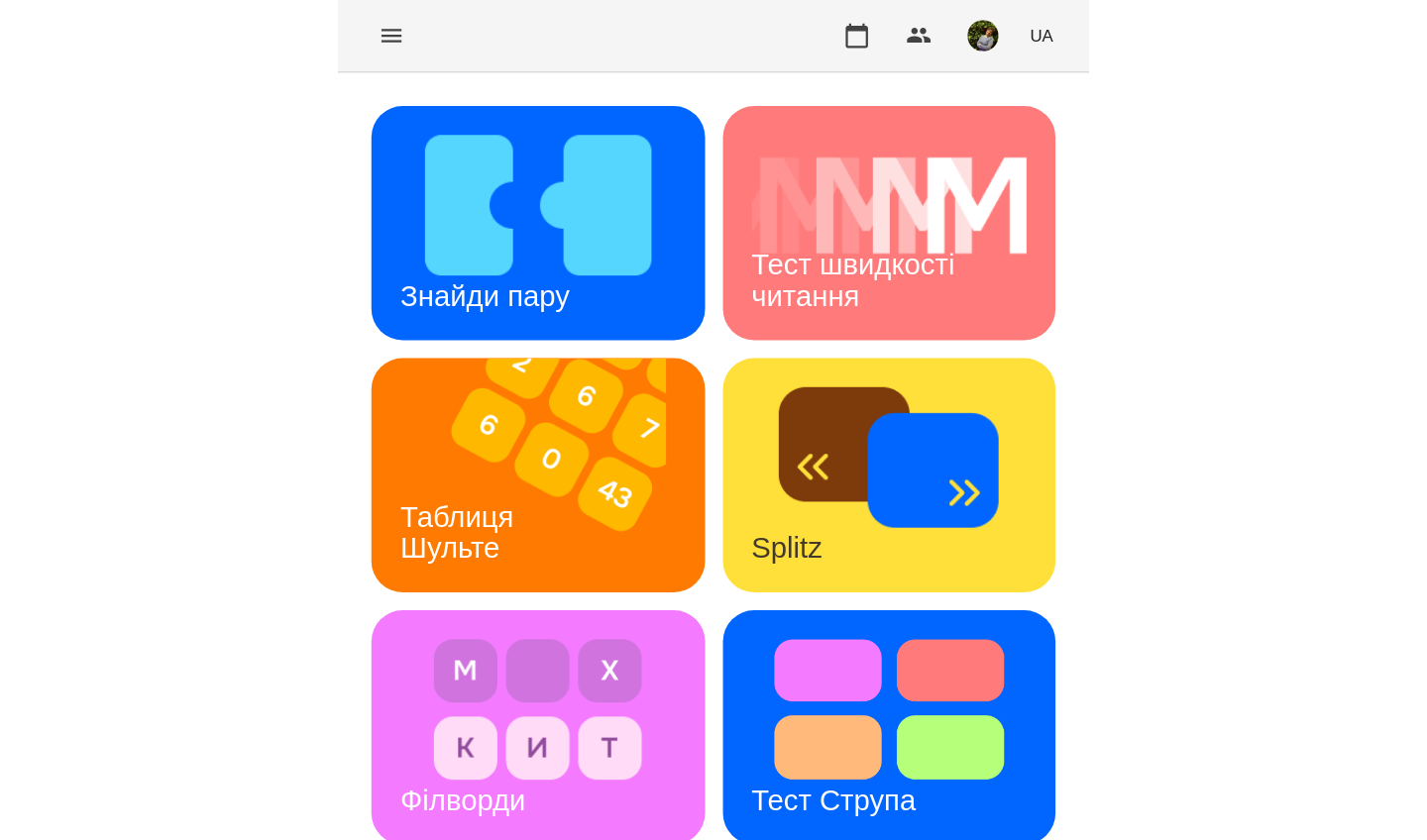 scroll, scrollTop: 0, scrollLeft: 0, axis: both 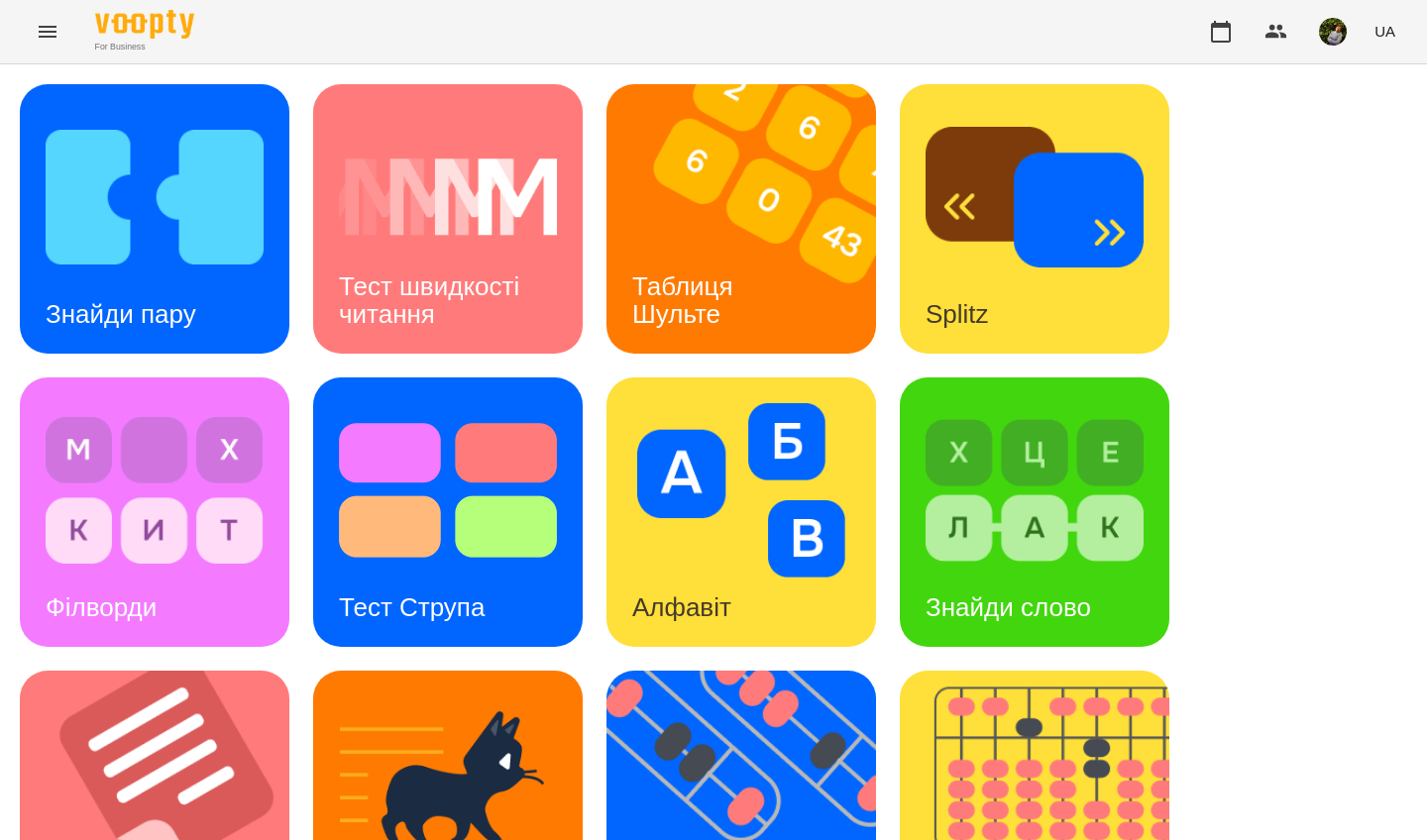 click on "Тест Струпа" at bounding box center [411, 607] 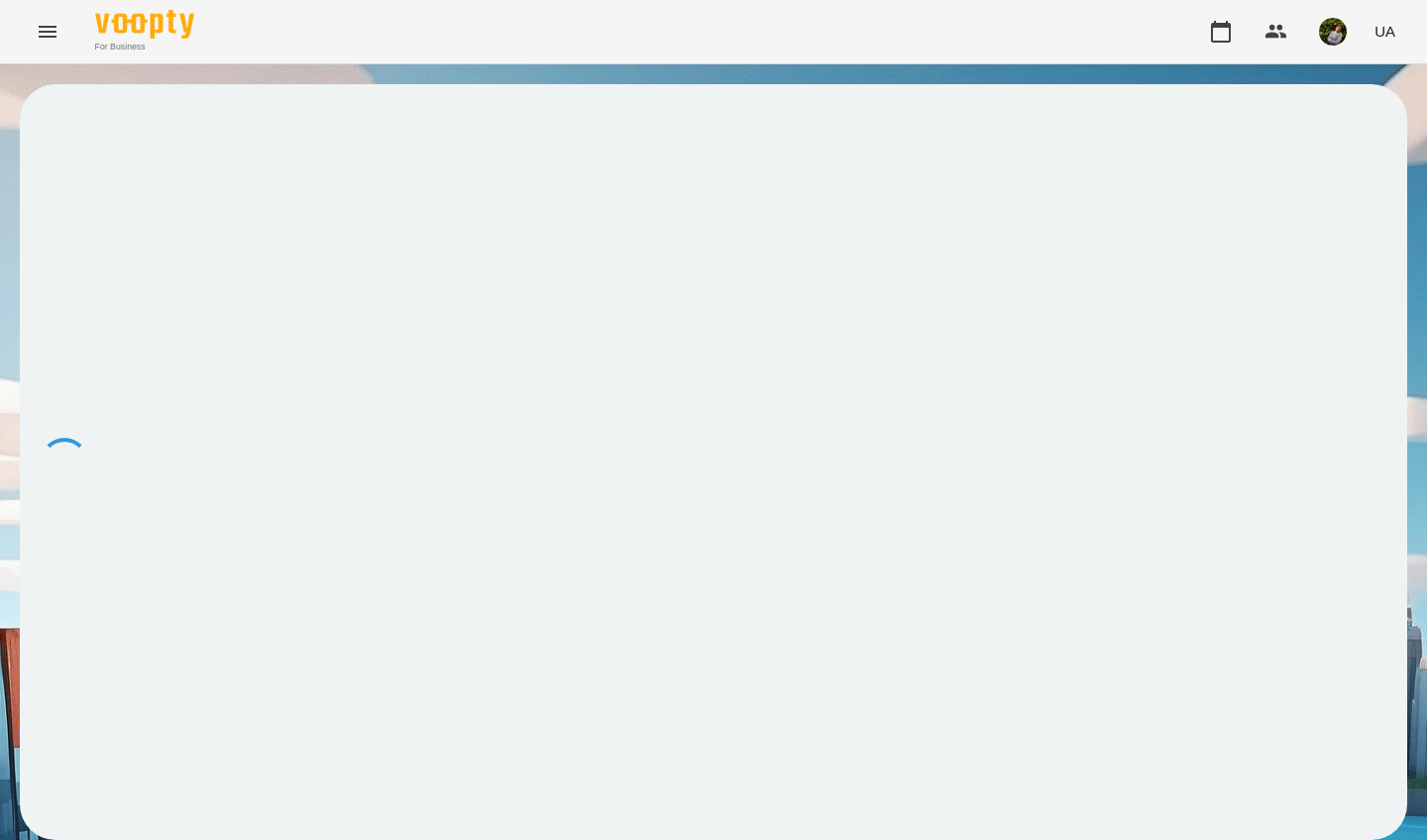 scroll, scrollTop: 0, scrollLeft: 0, axis: both 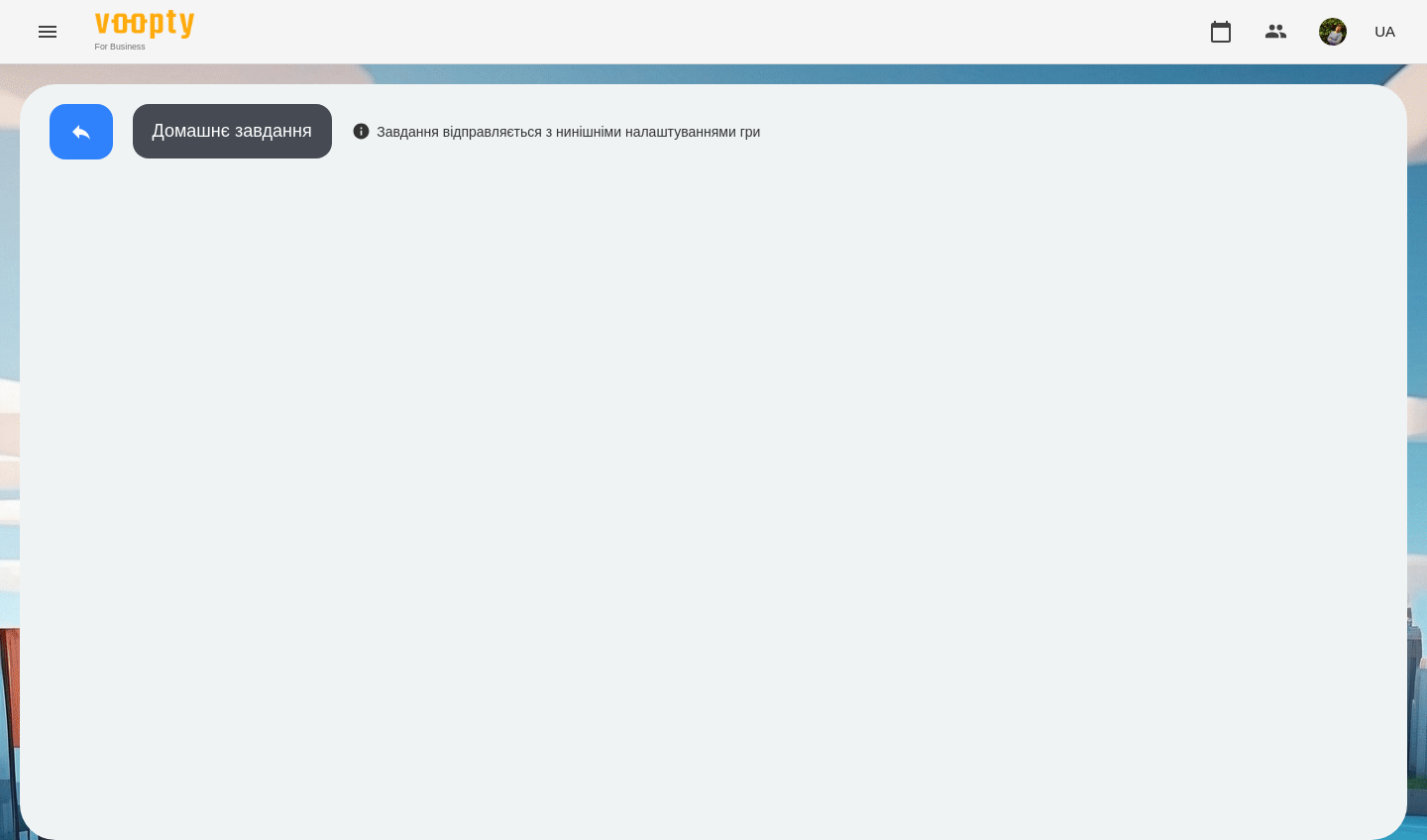 click 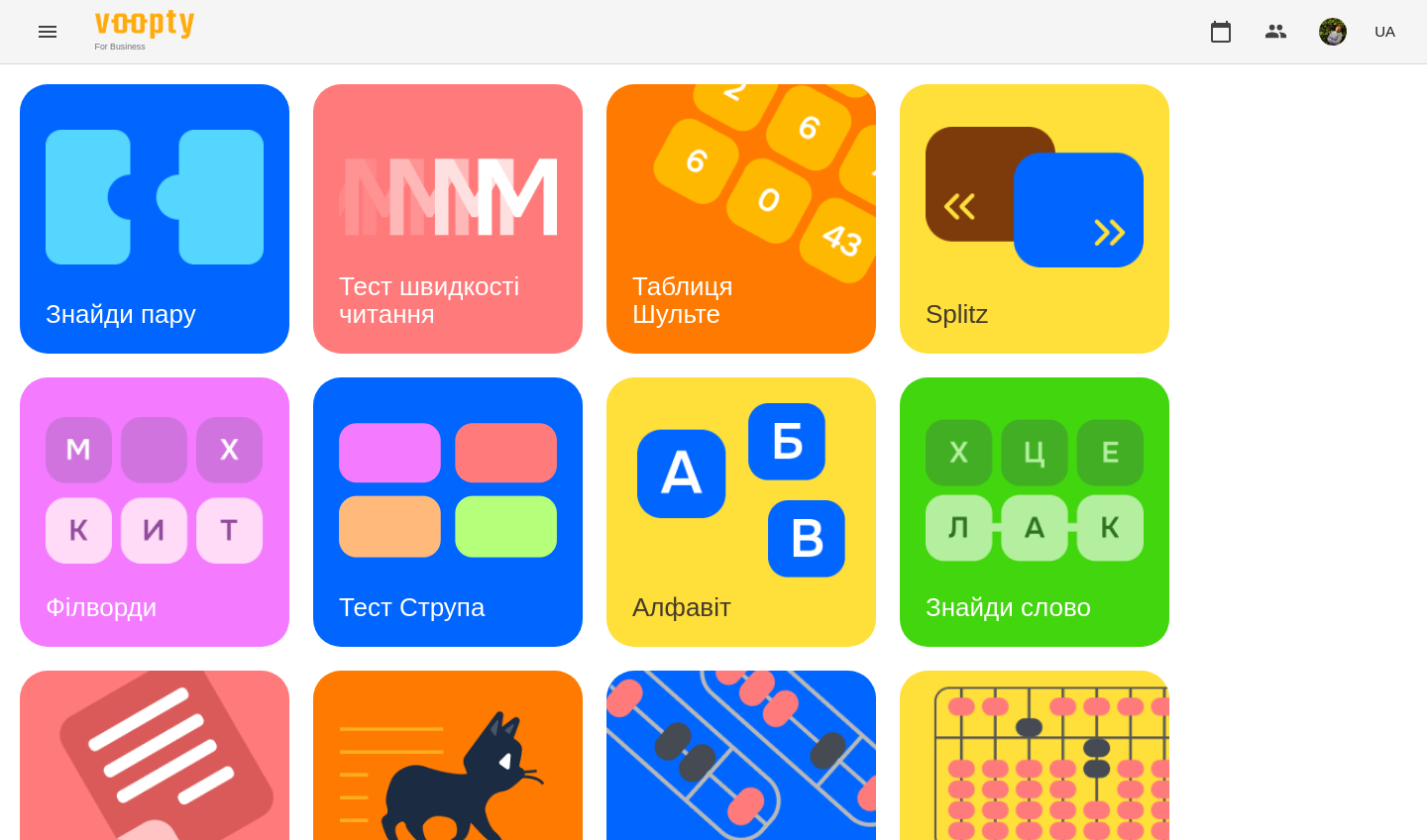 click on "Таблиця
Шульте" at bounding box center [686, 299] 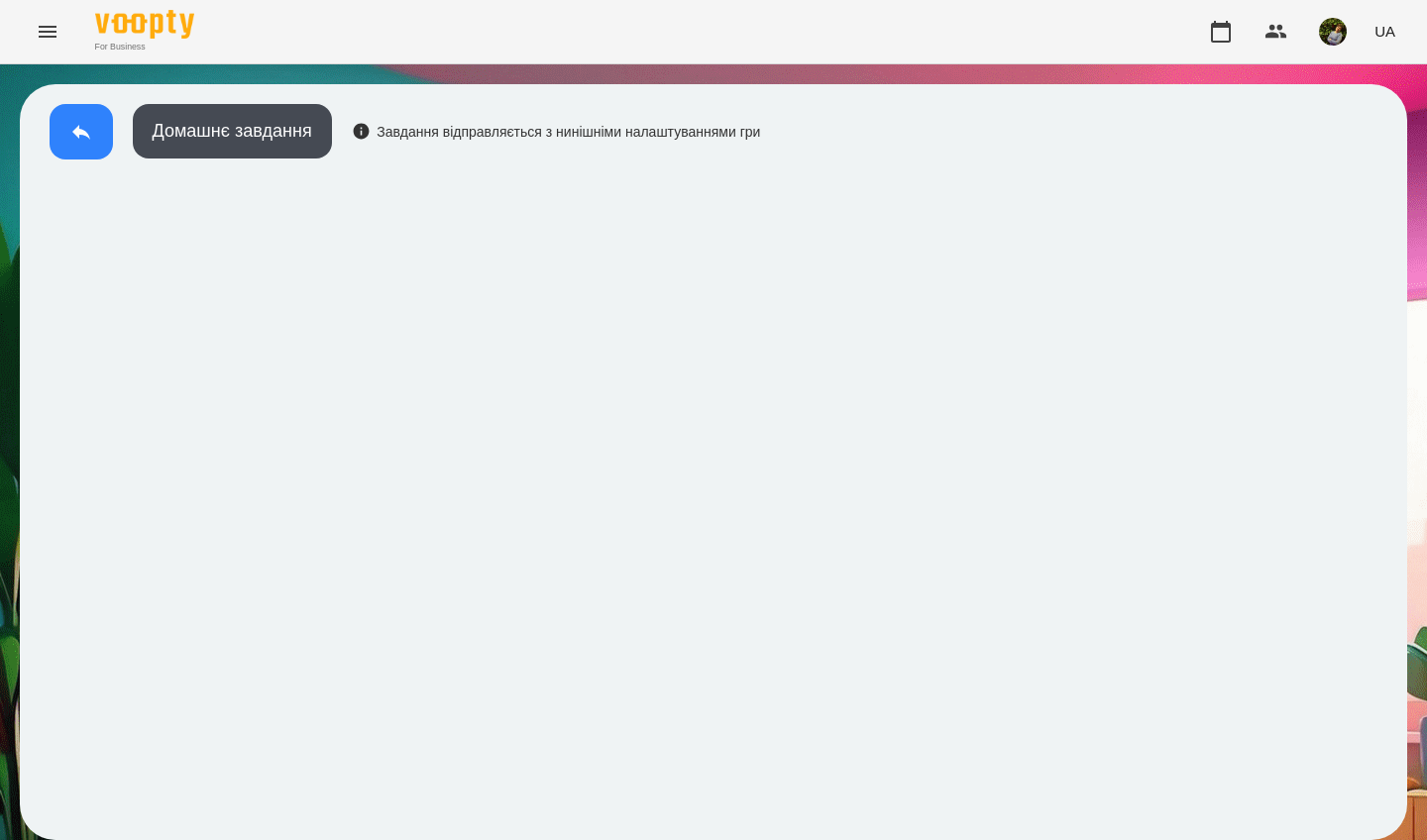 click 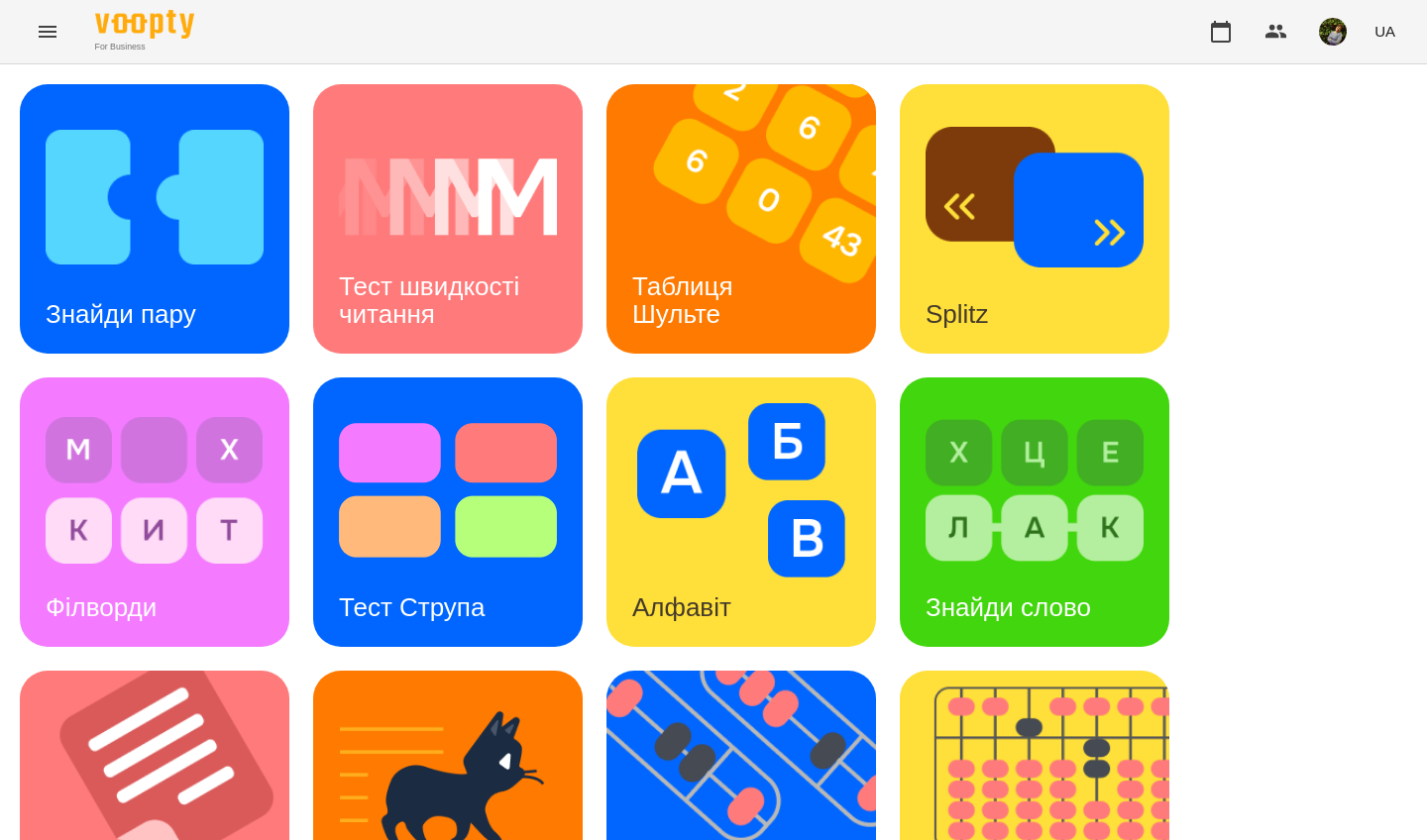 scroll, scrollTop: 506, scrollLeft: 0, axis: vertical 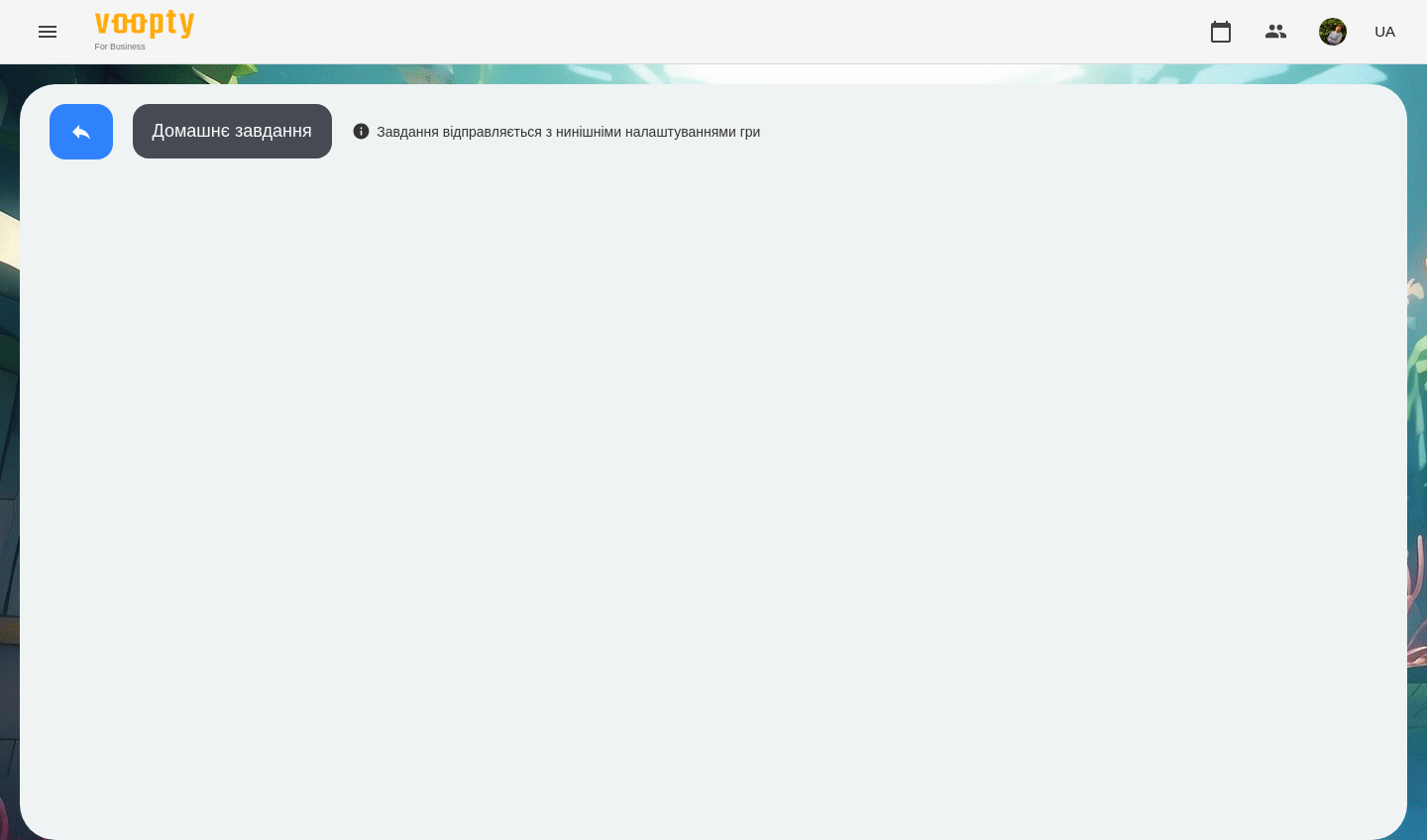click at bounding box center [81, 132] 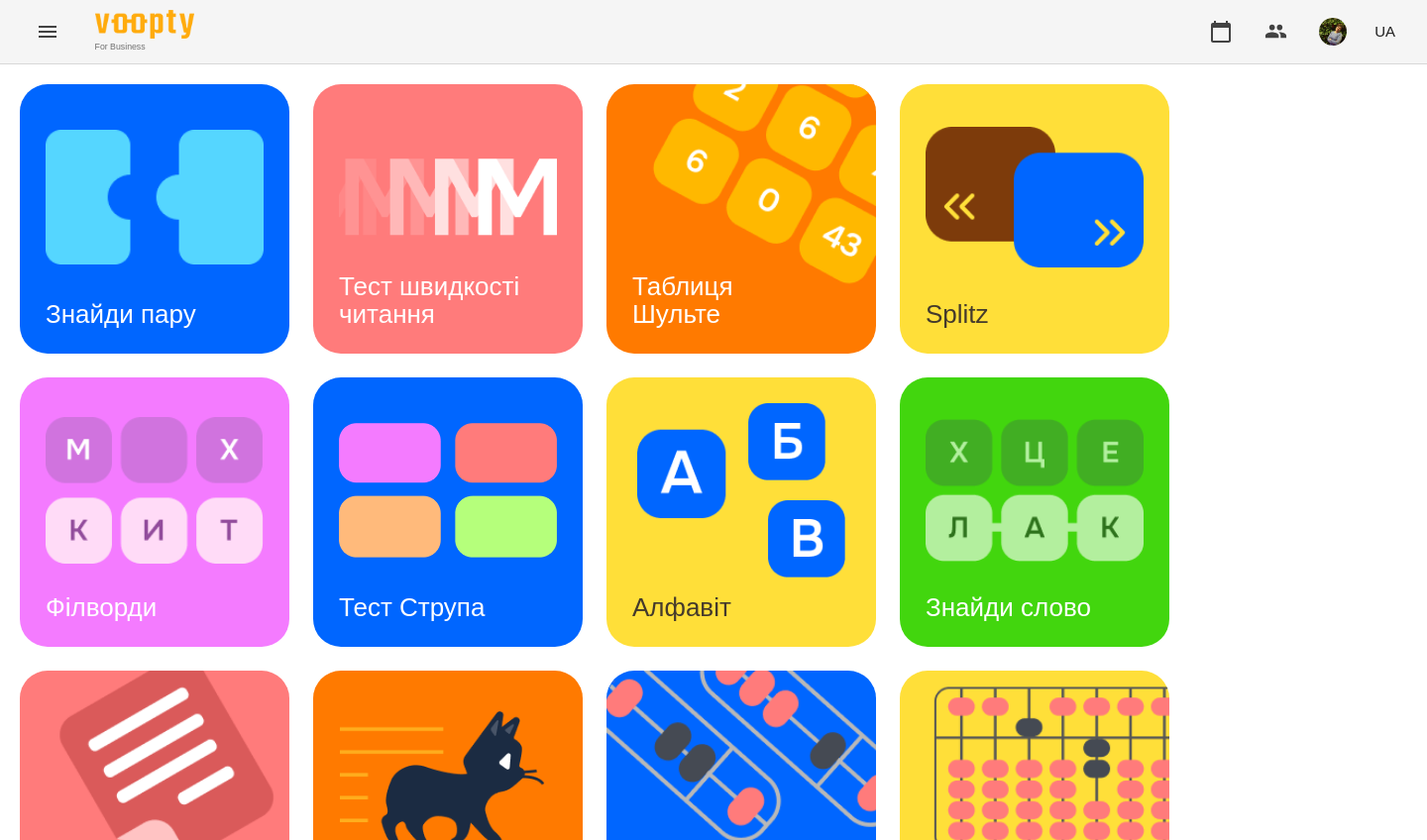 scroll, scrollTop: 0, scrollLeft: 0, axis: both 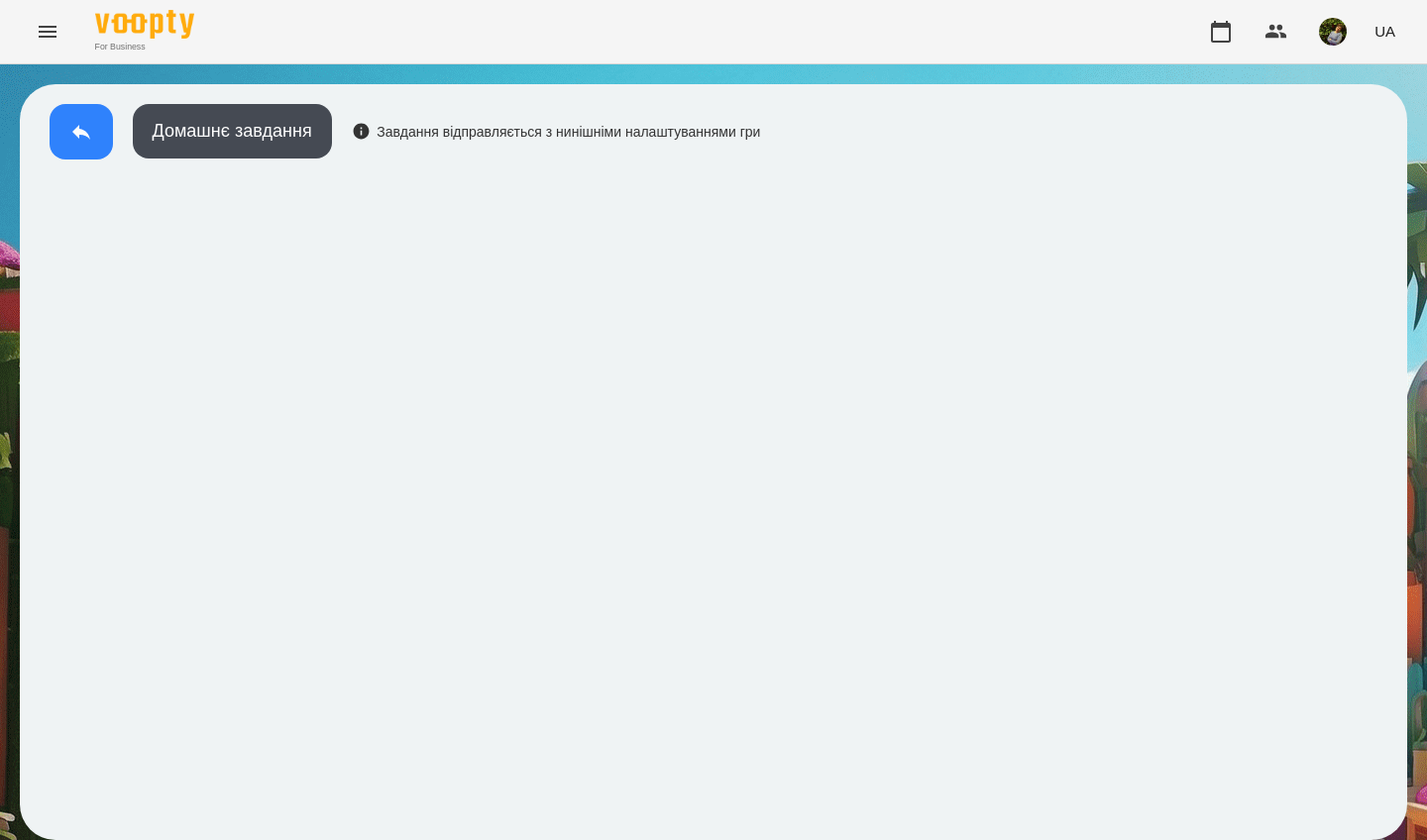 click 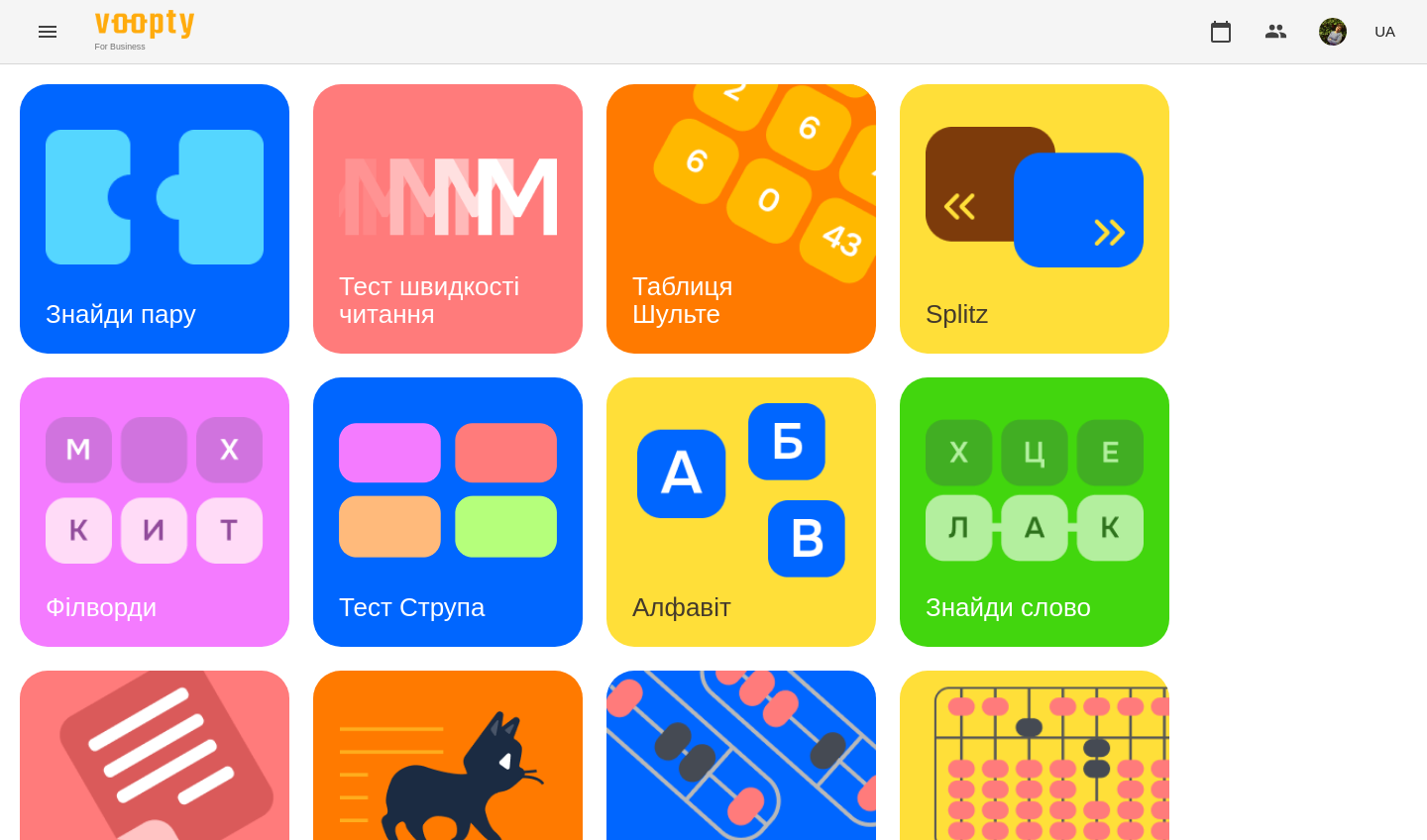 click at bounding box center (155, 197) 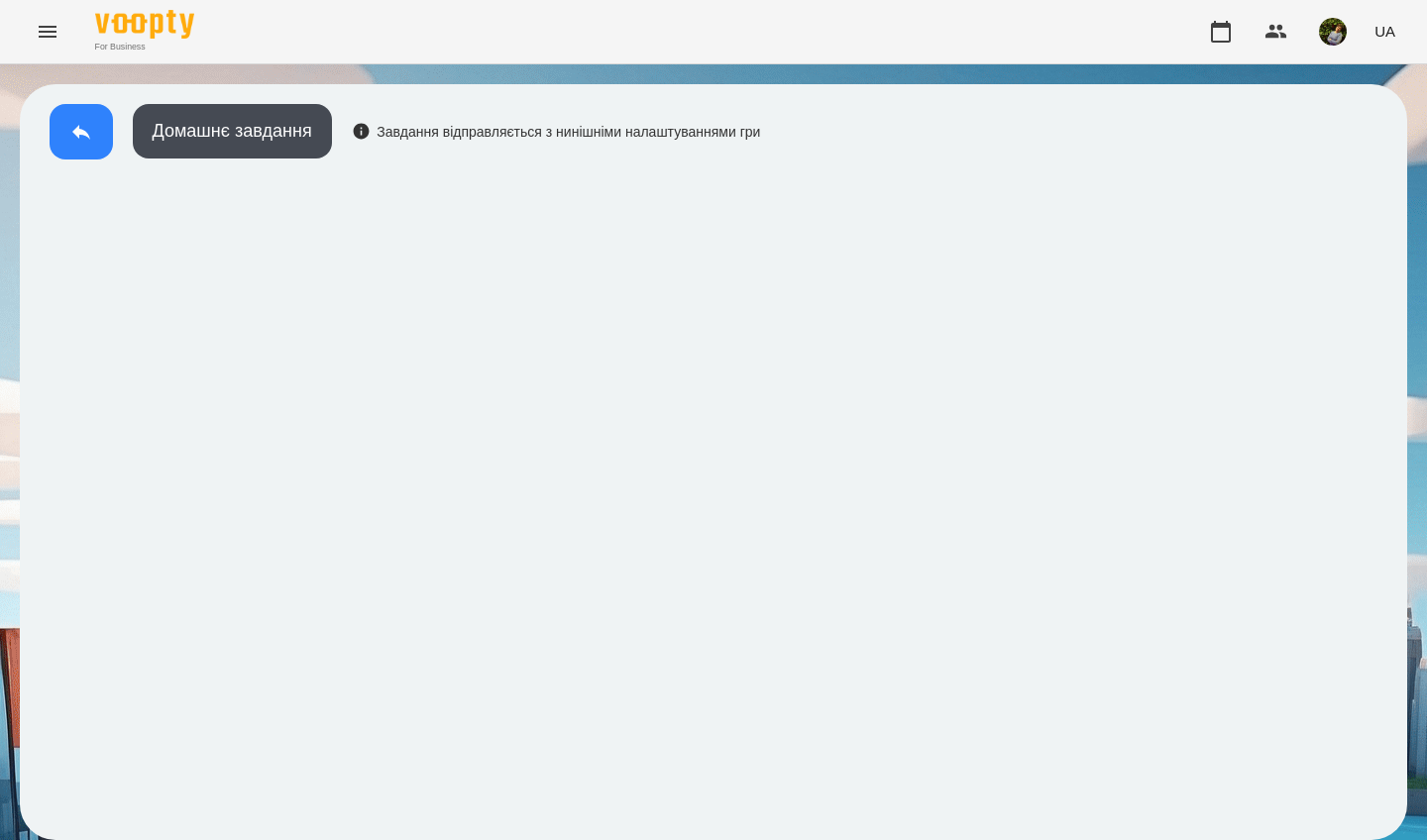 click at bounding box center (81, 132) 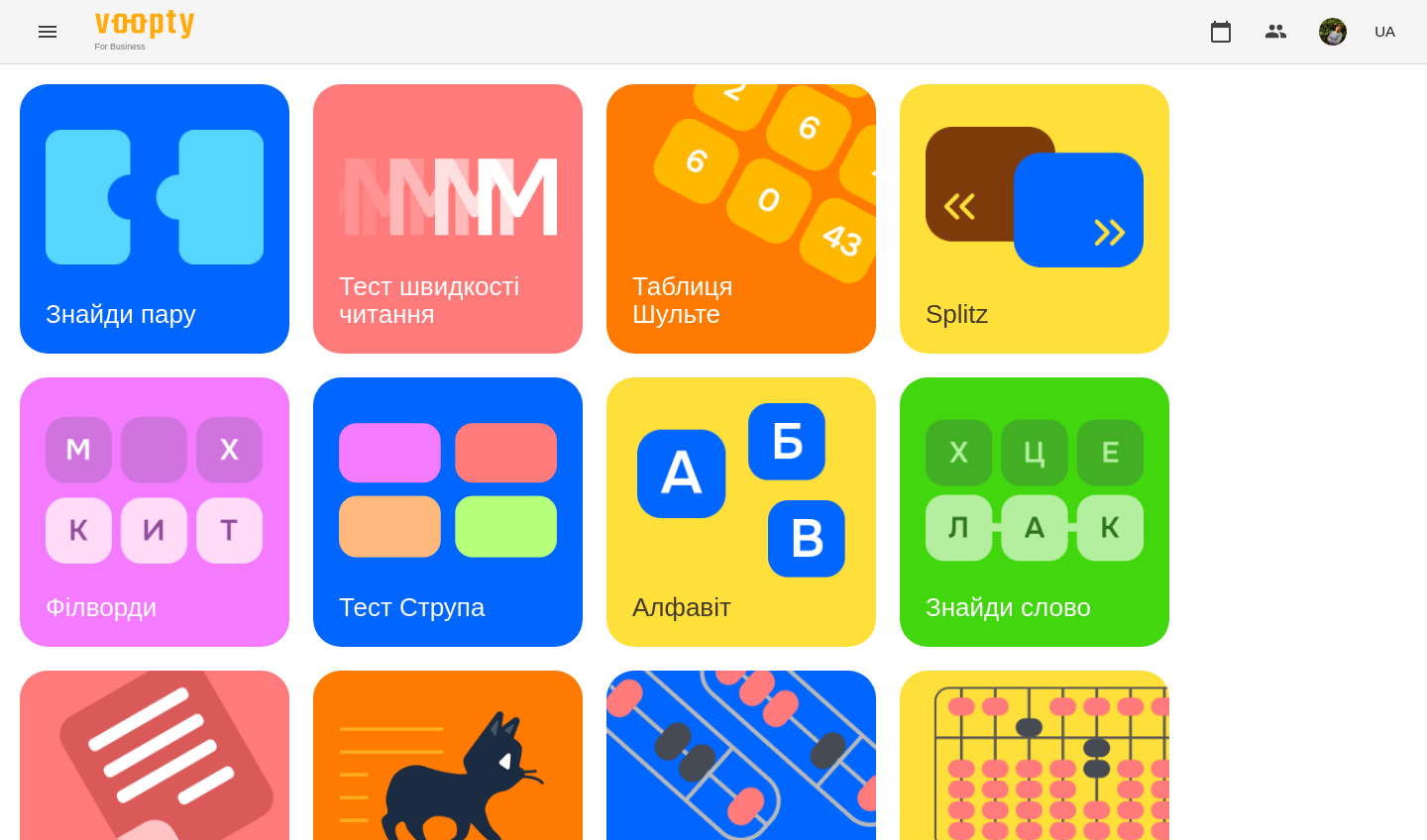 click on "Знайди пару" at bounding box center [155, 219] 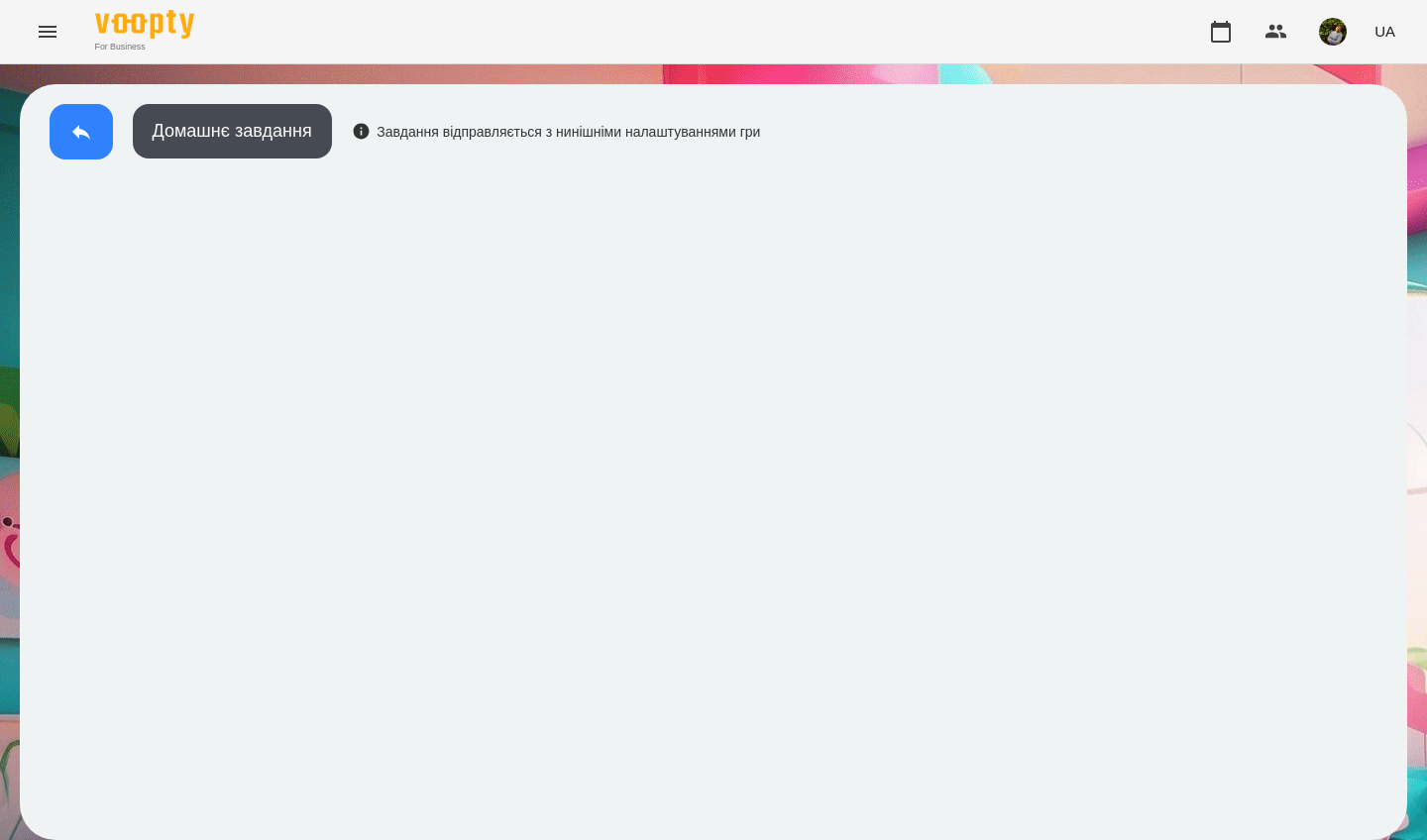 click 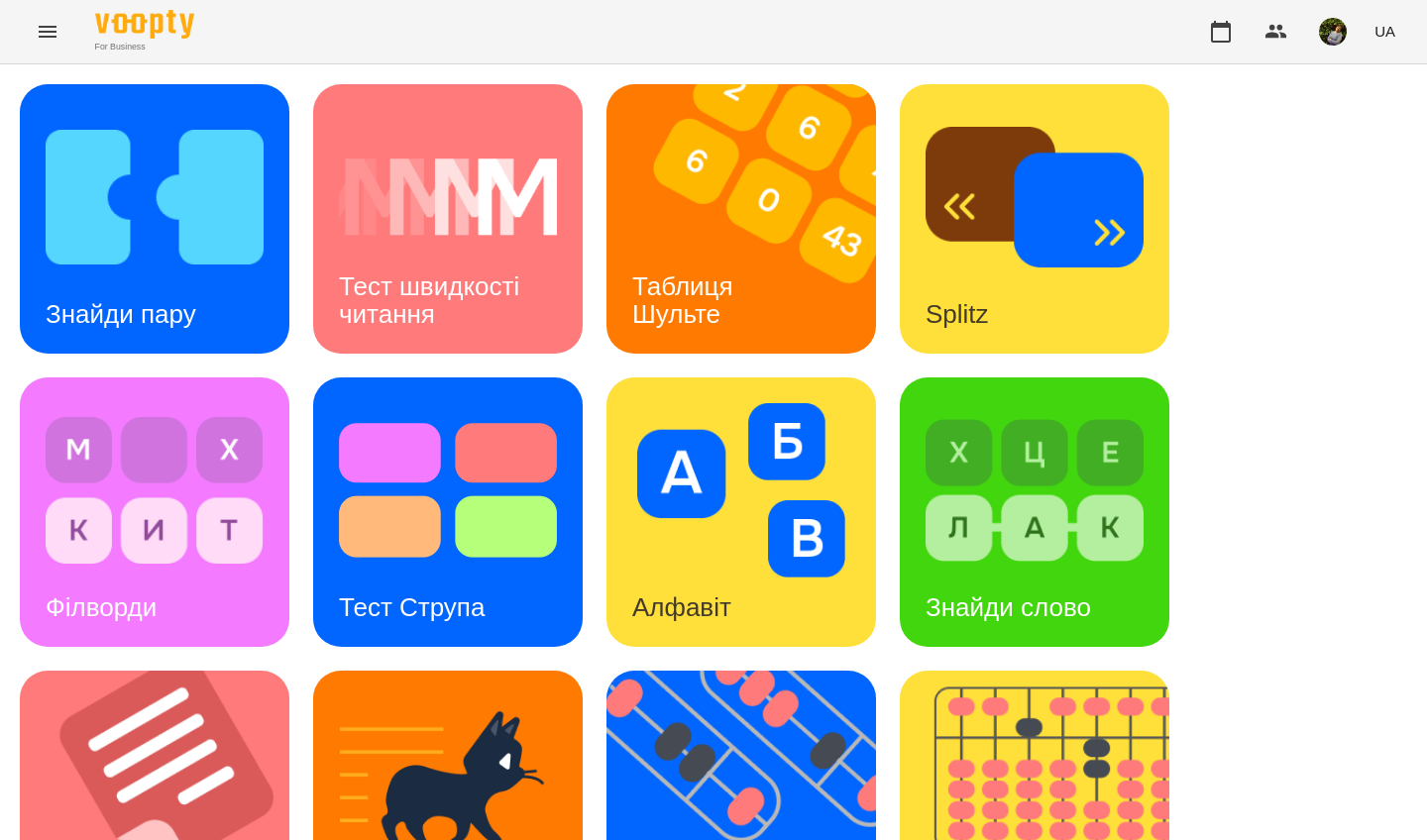 scroll, scrollTop: 530, scrollLeft: 0, axis: vertical 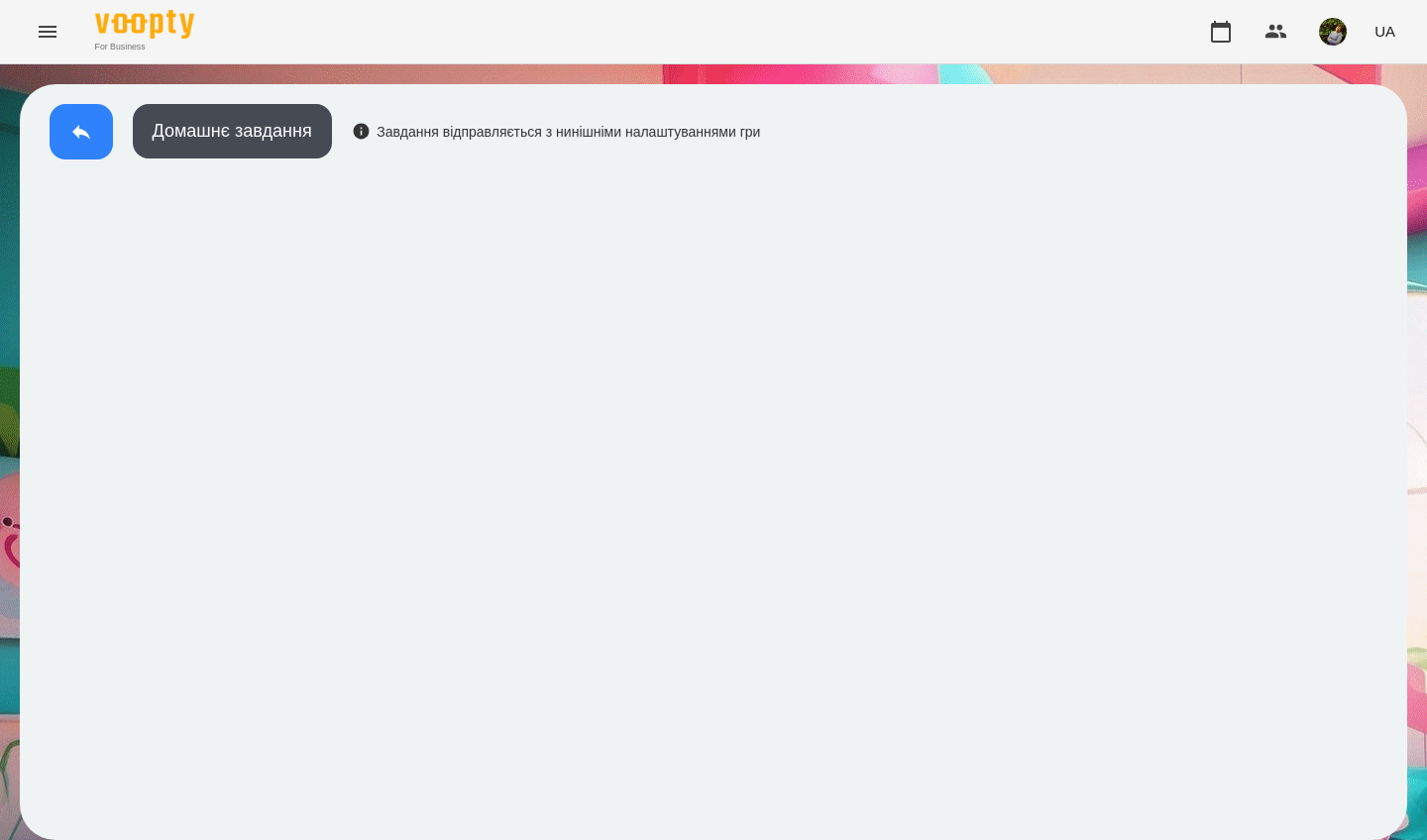 click at bounding box center (81, 132) 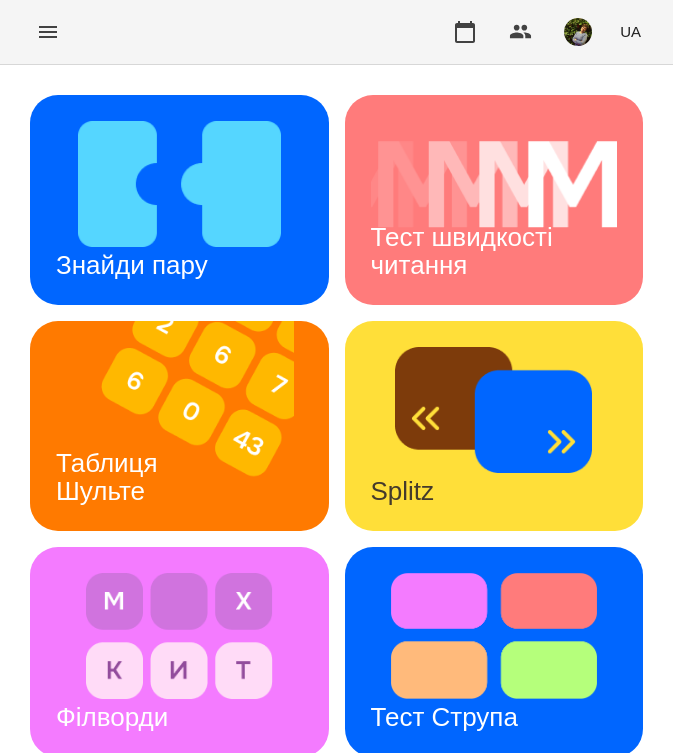 click 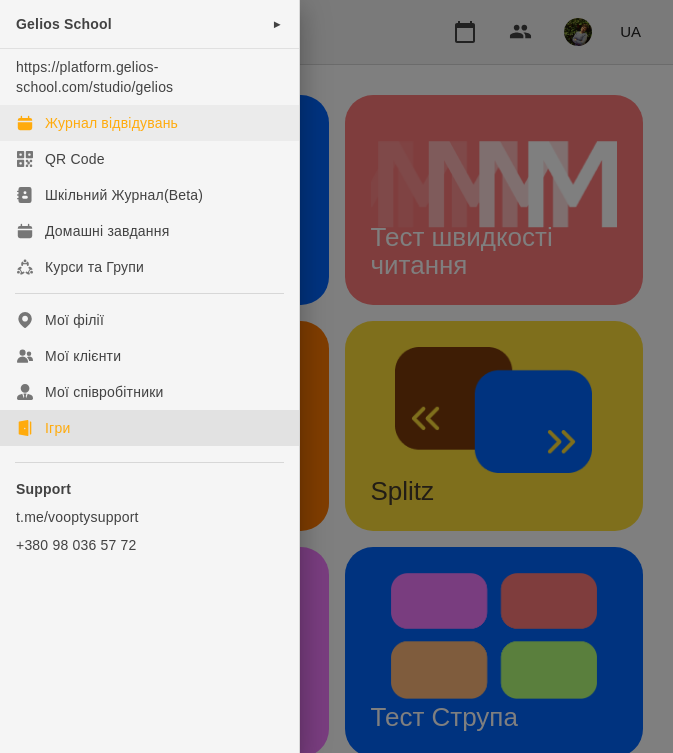 click on "Журнал відвідувань" at bounding box center [111, 123] 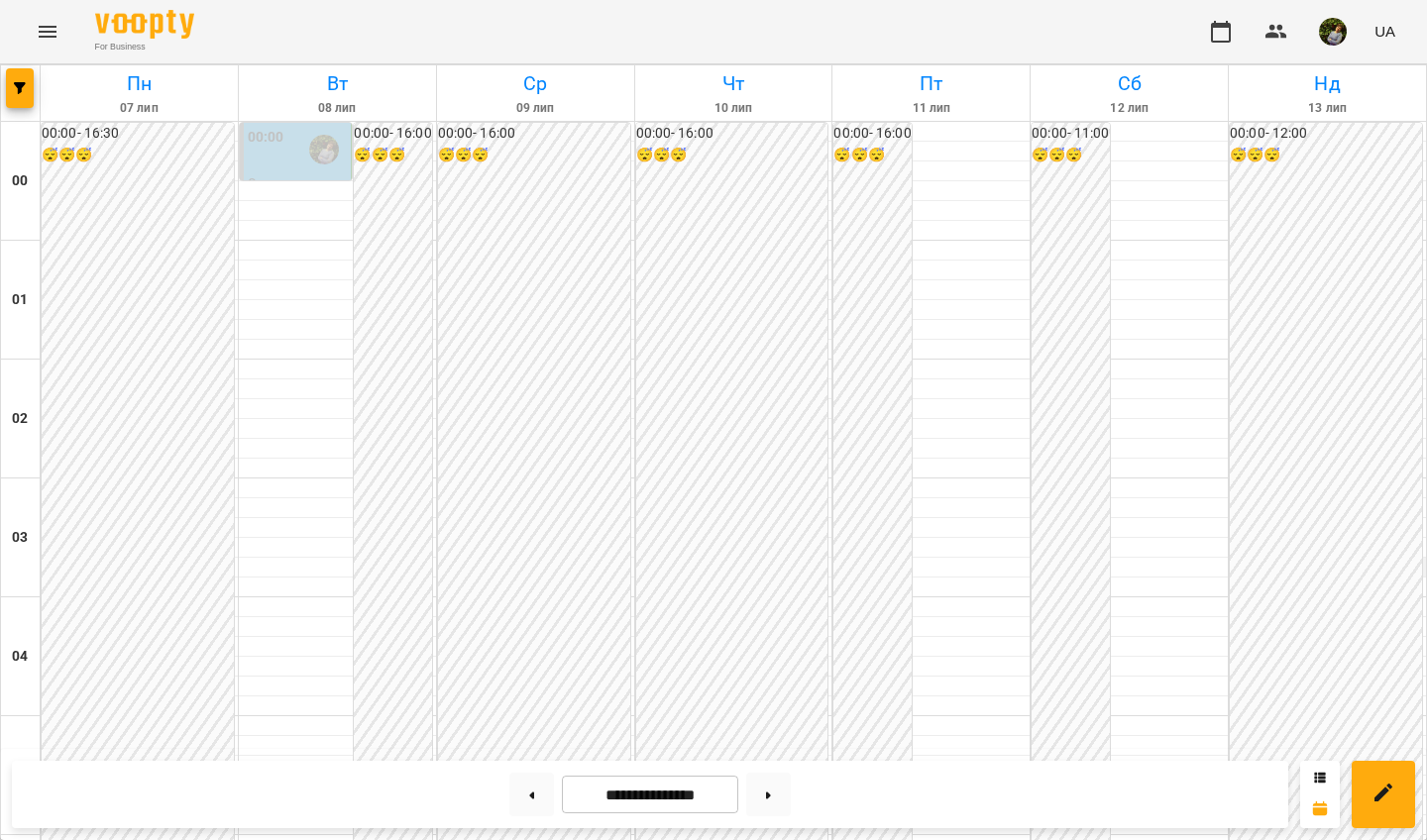 scroll, scrollTop: 2186, scrollLeft: 0, axis: vertical 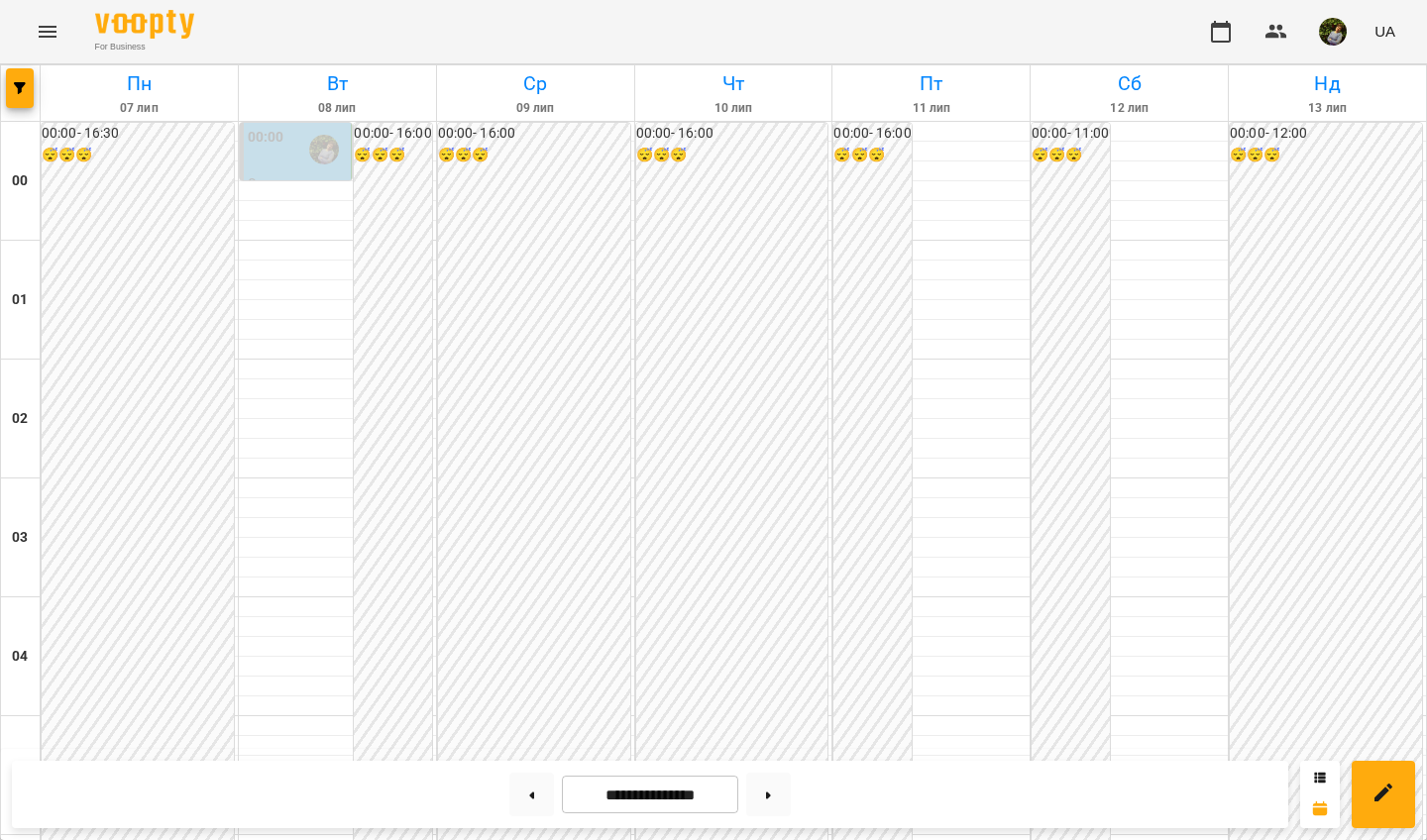 click on "20:00" at bounding box center (1327, 2527) 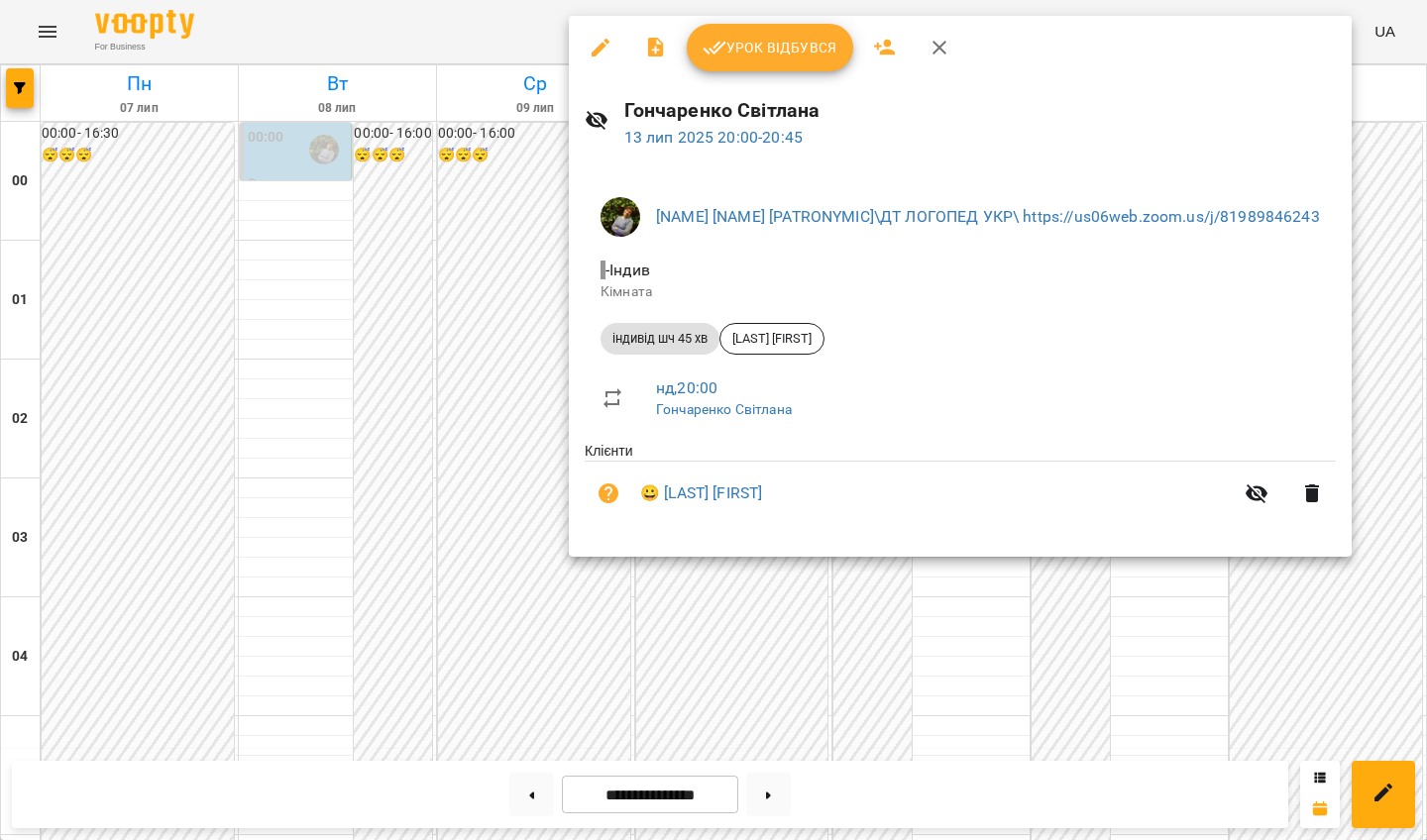 click on "Урок відбувся" at bounding box center [770, 48] 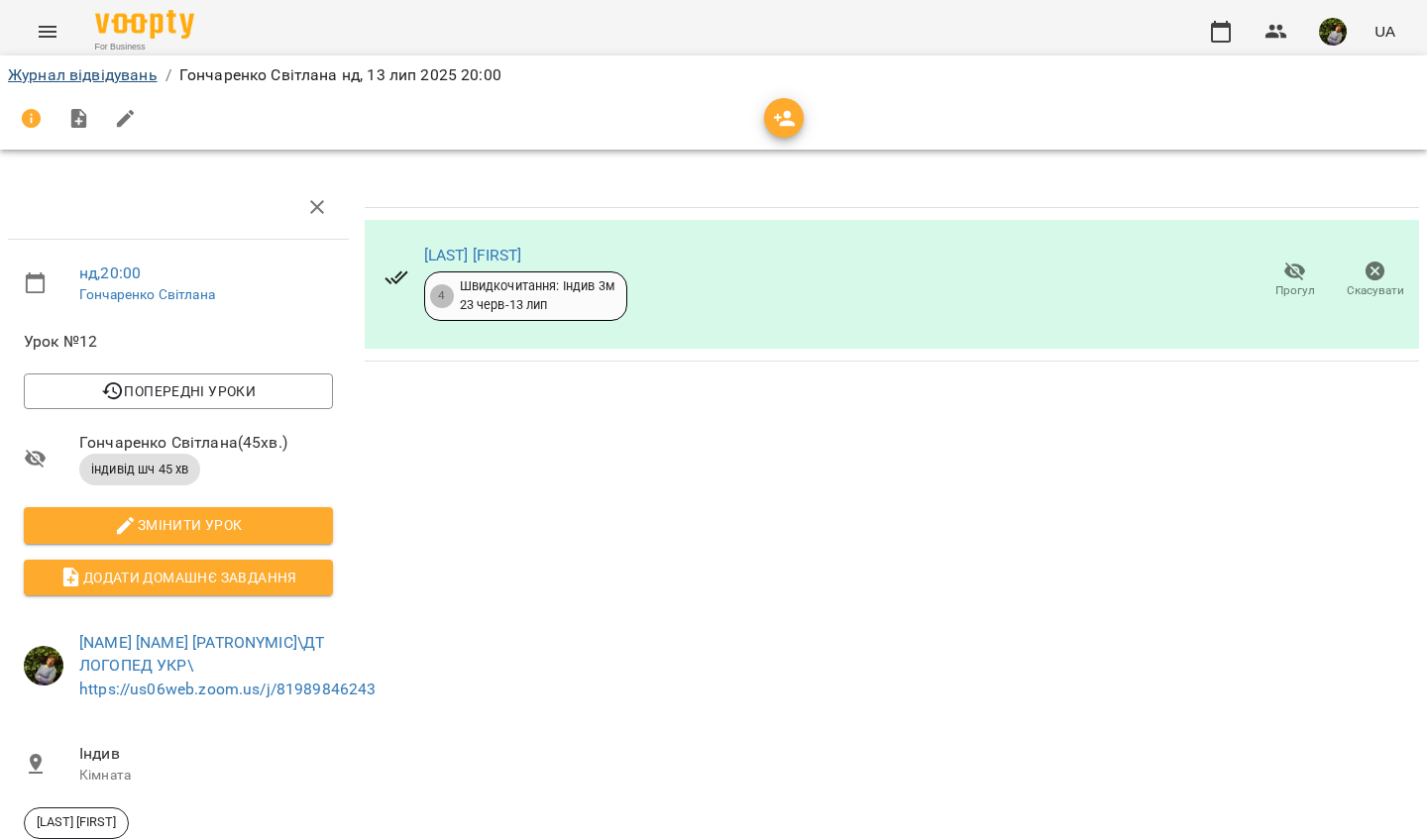 click on "Журнал відвідувань" at bounding box center [82, 74] 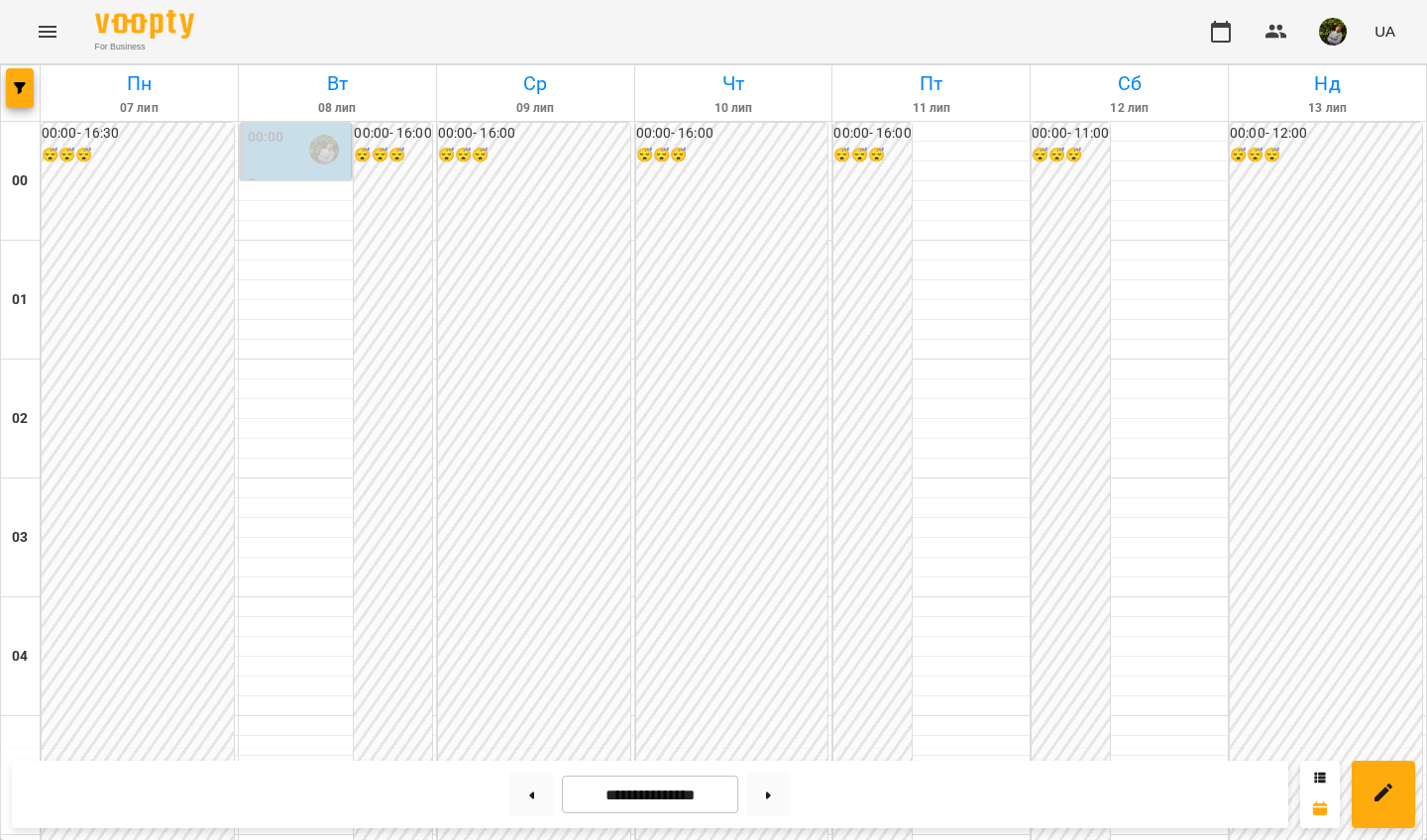 scroll, scrollTop: 2119, scrollLeft: 0, axis: vertical 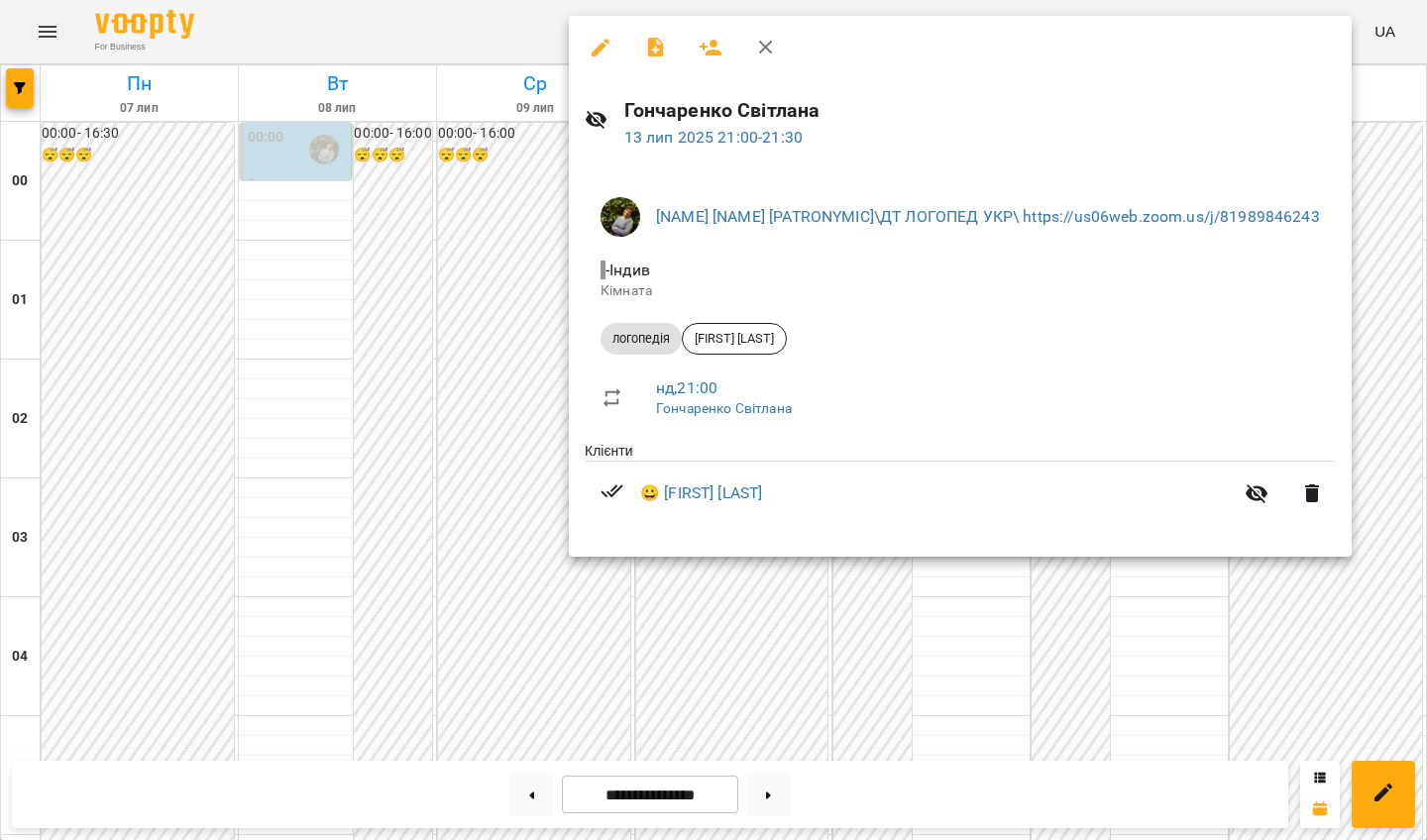 click at bounding box center (714, 420) 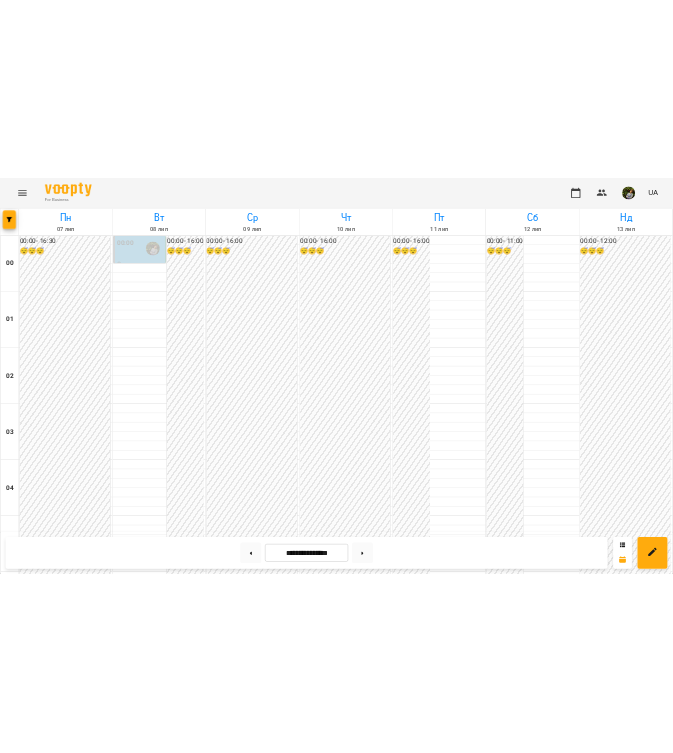scroll, scrollTop: 2244, scrollLeft: 0, axis: vertical 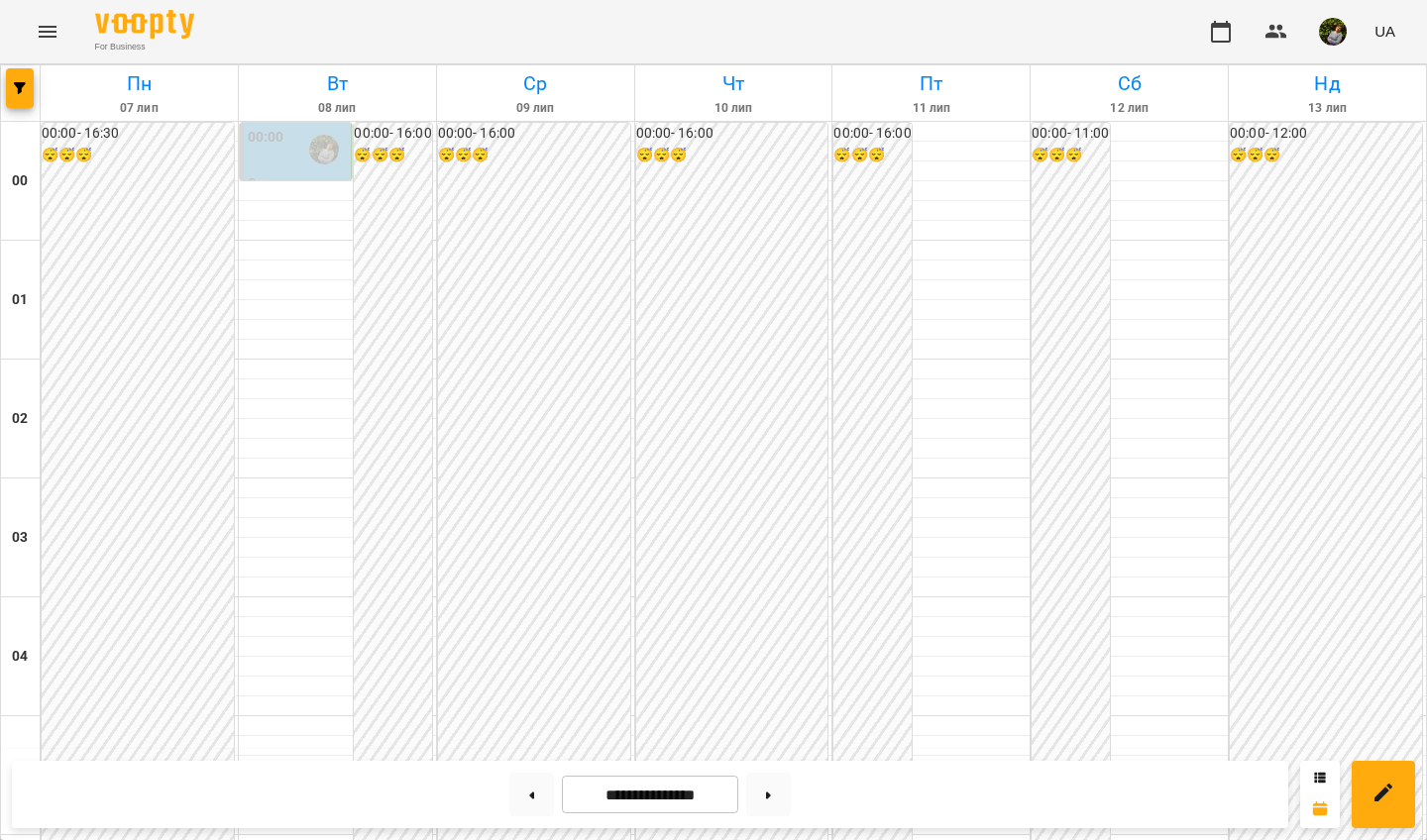 click 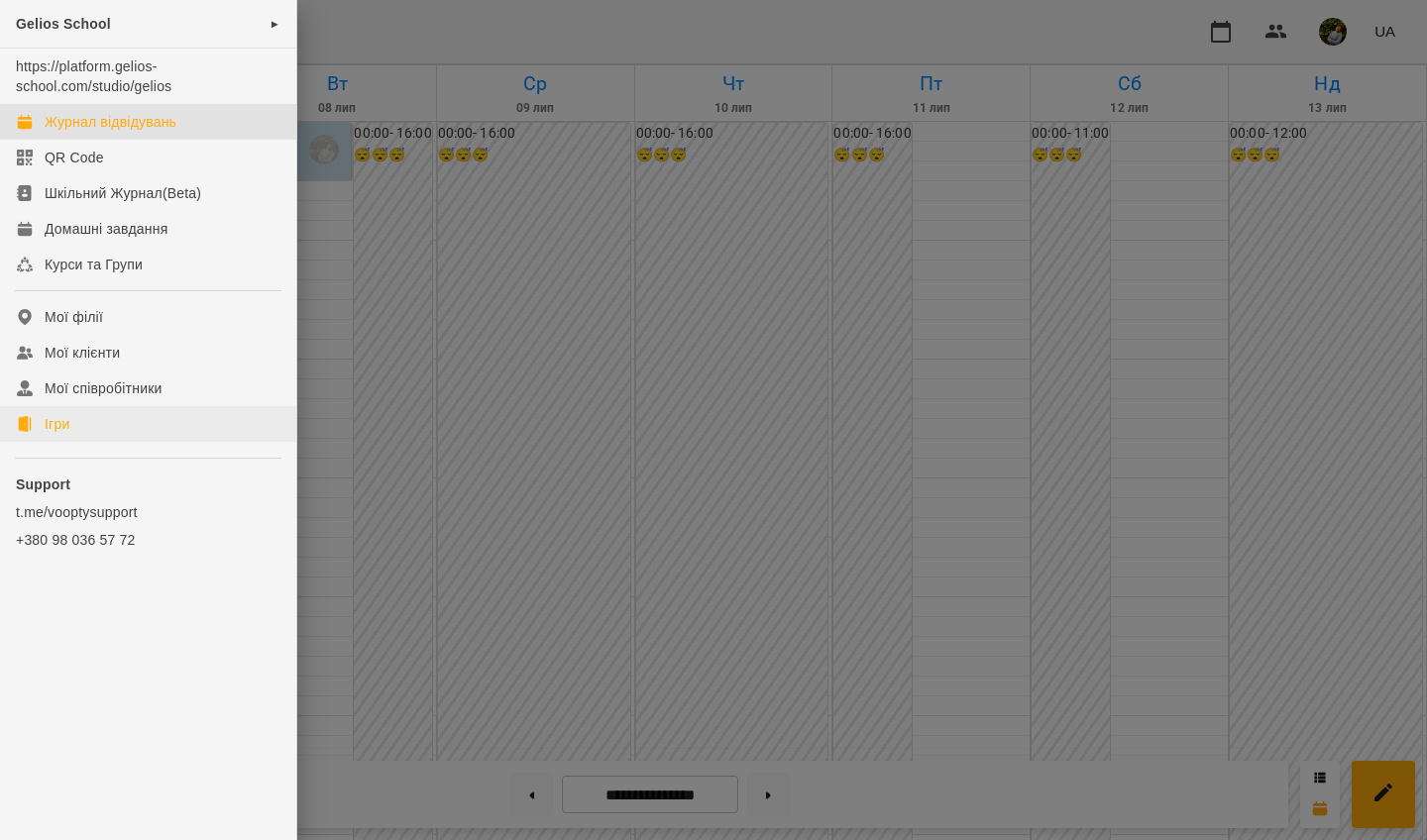 click on "Ігри" 